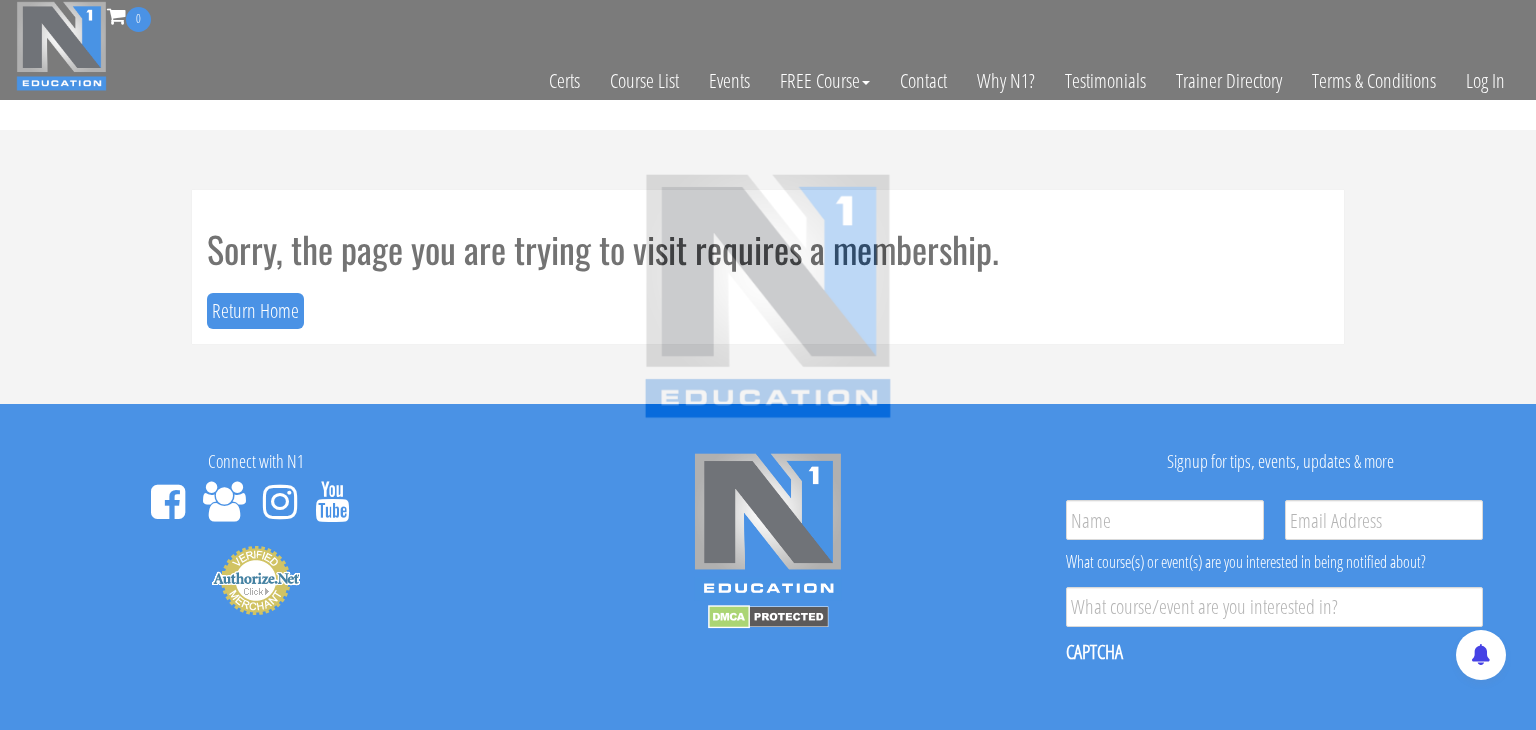scroll, scrollTop: 0, scrollLeft: 0, axis: both 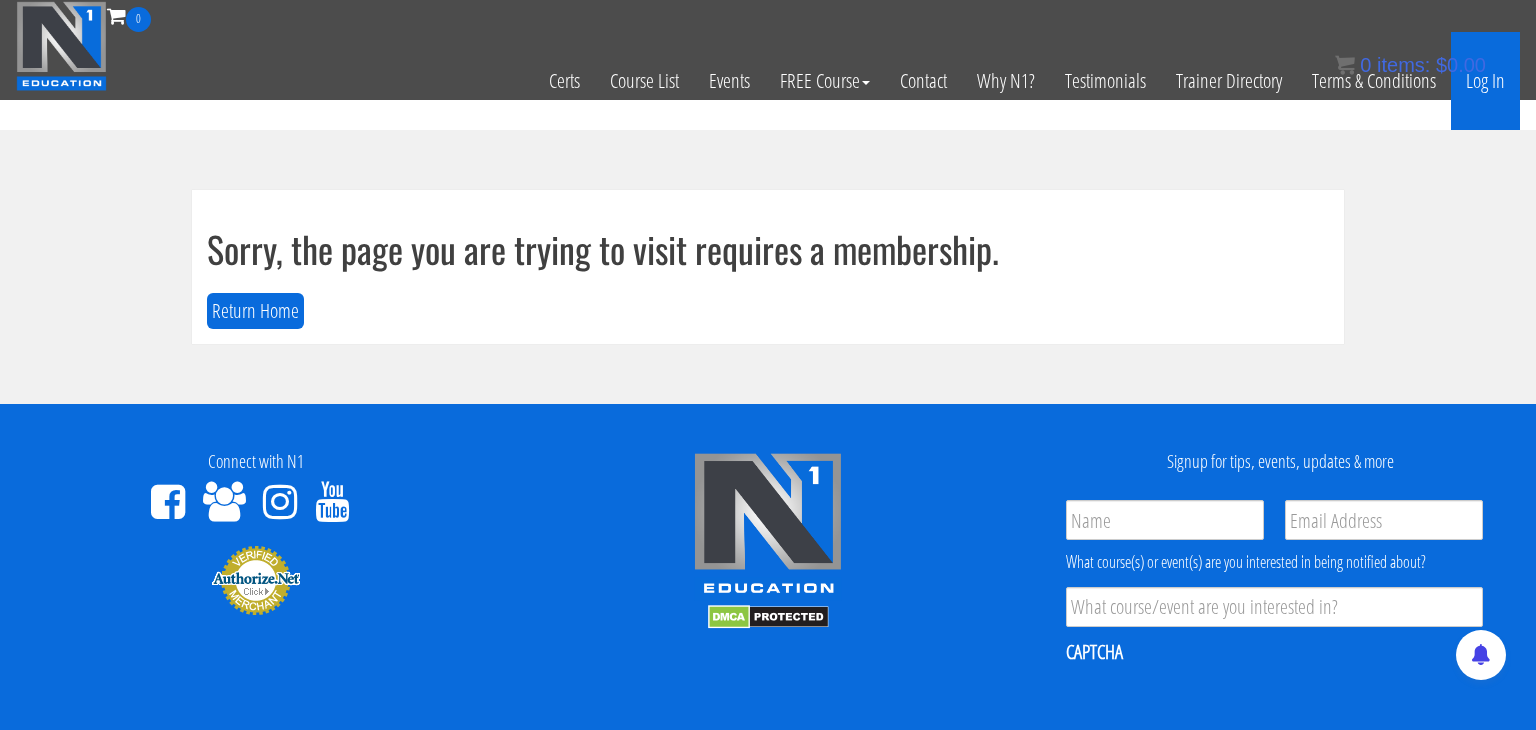 click on "Log In" at bounding box center (1485, 81) 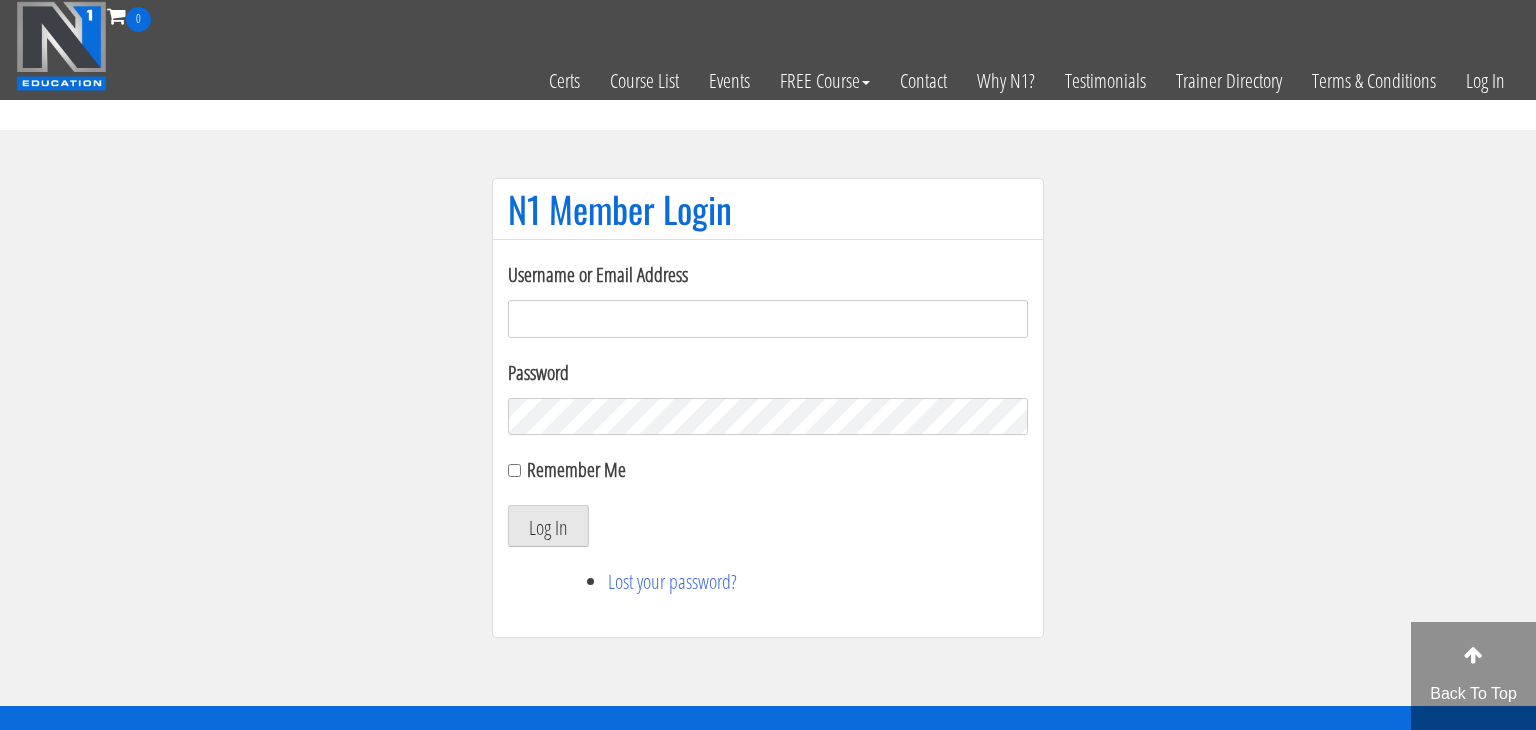 scroll, scrollTop: 0, scrollLeft: 0, axis: both 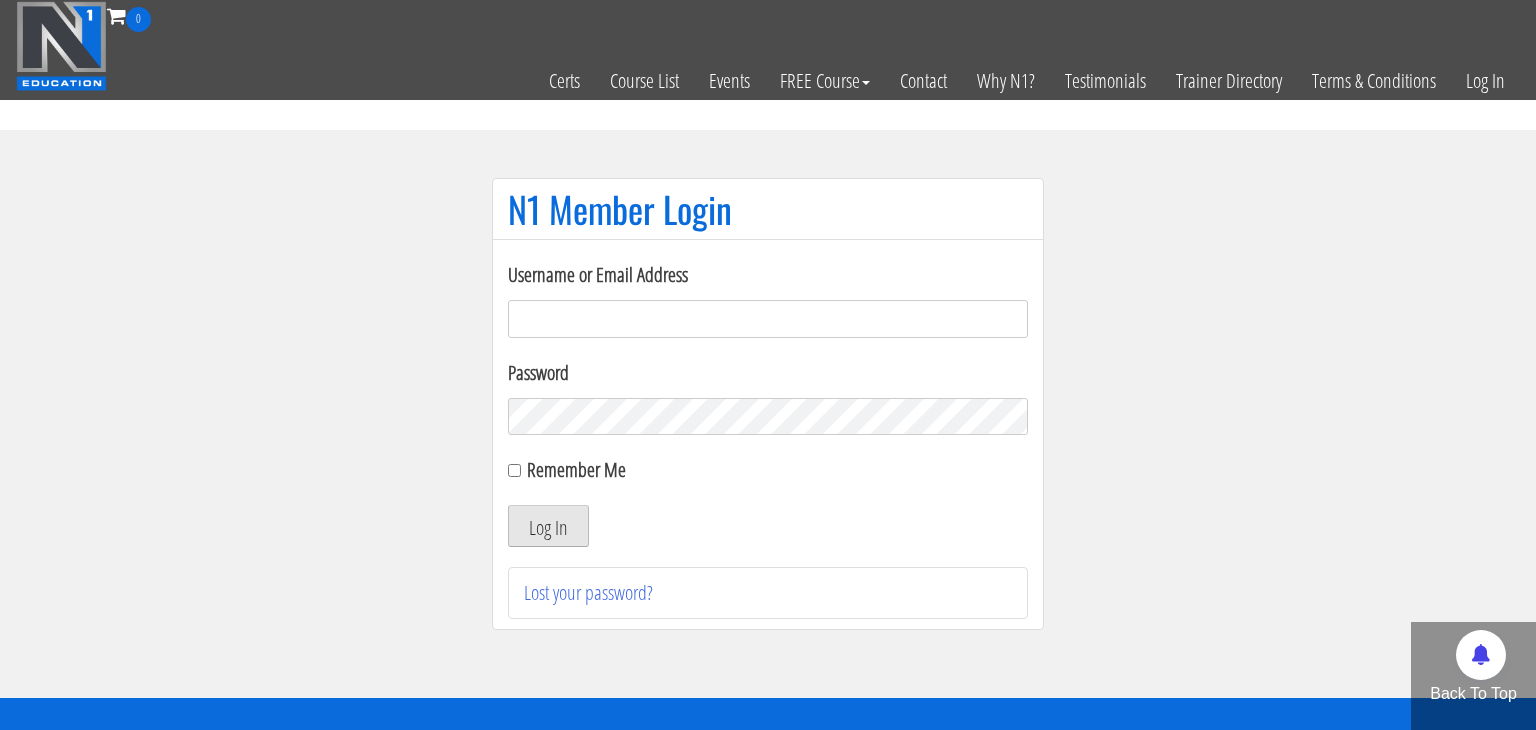 type on "[EMAIL]" 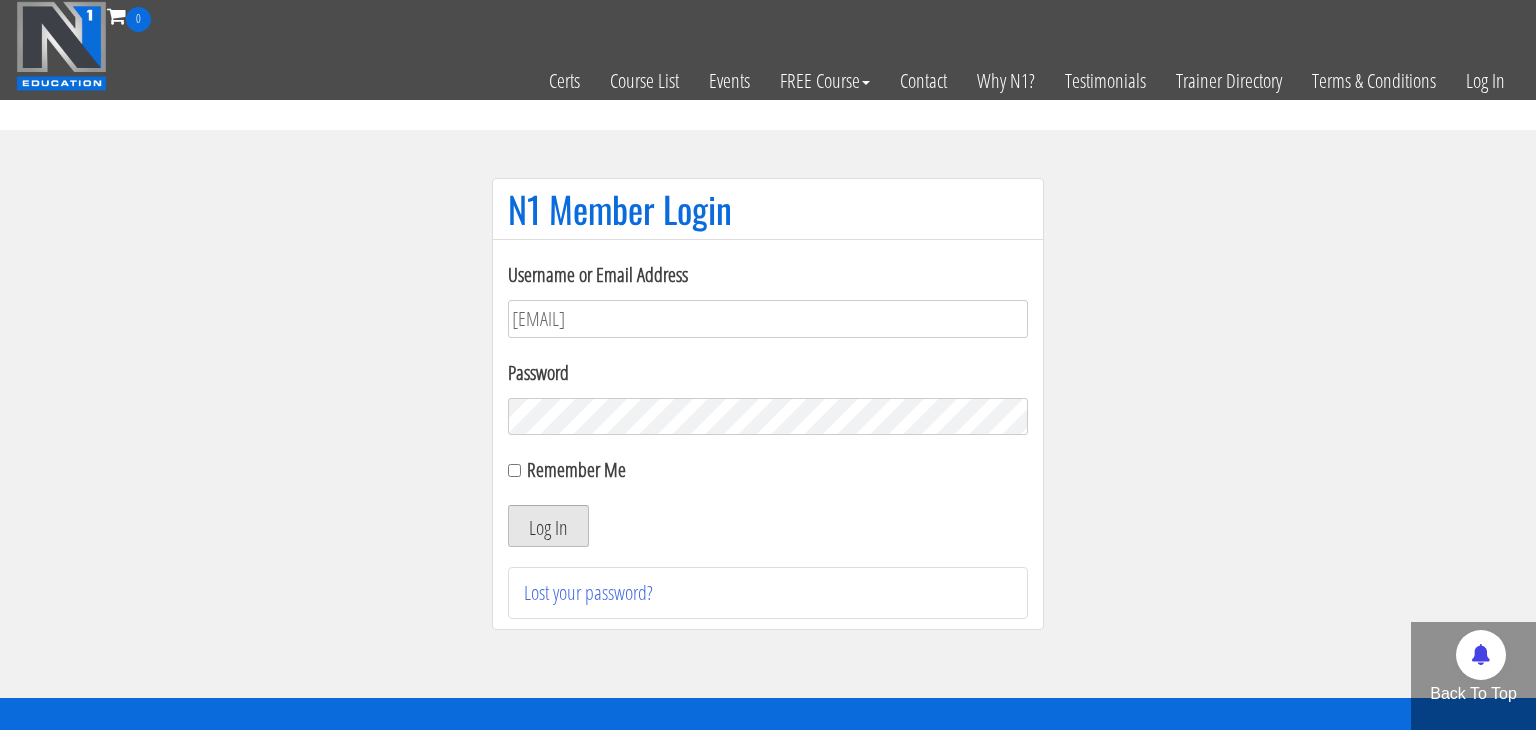 click on "Log In" at bounding box center (548, 526) 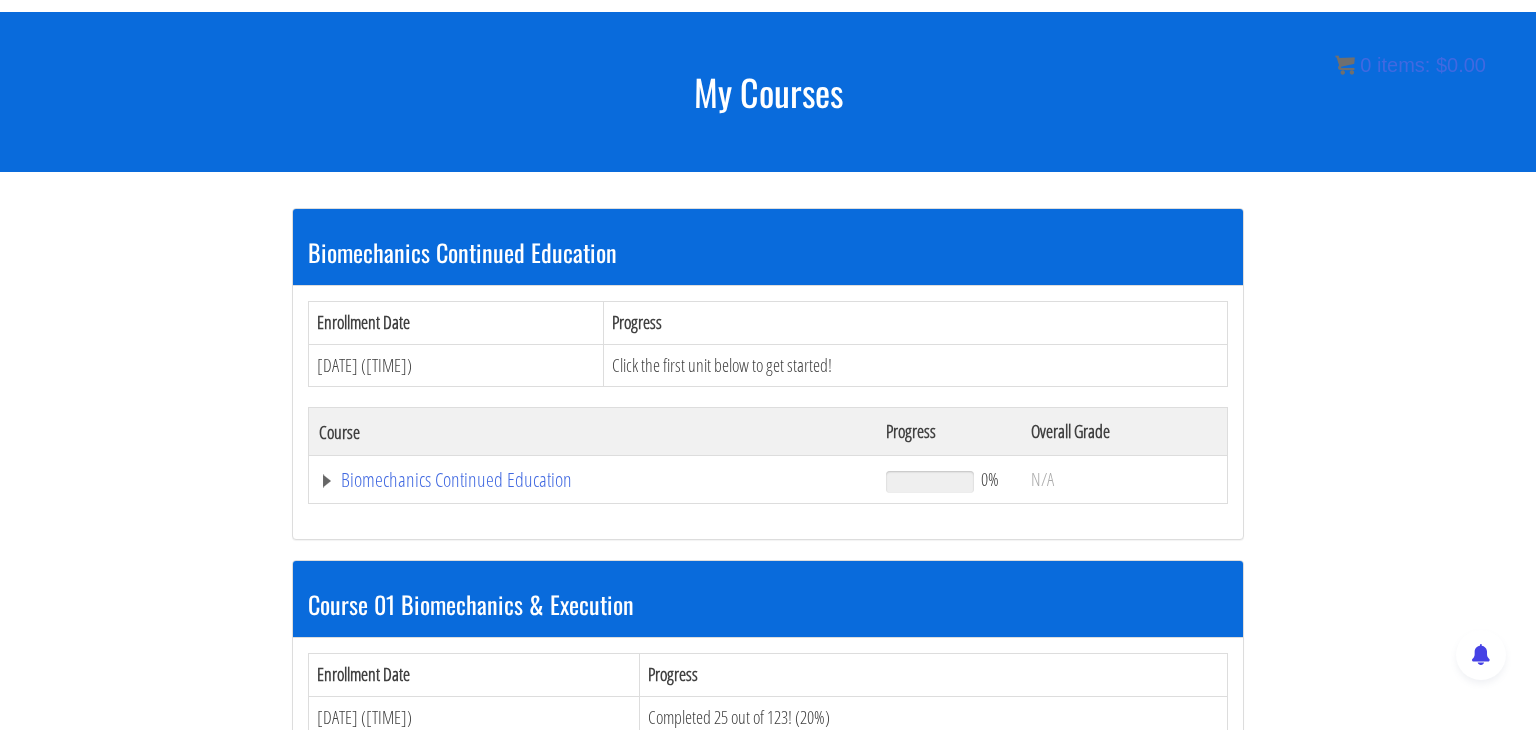 scroll, scrollTop: 216, scrollLeft: 0, axis: vertical 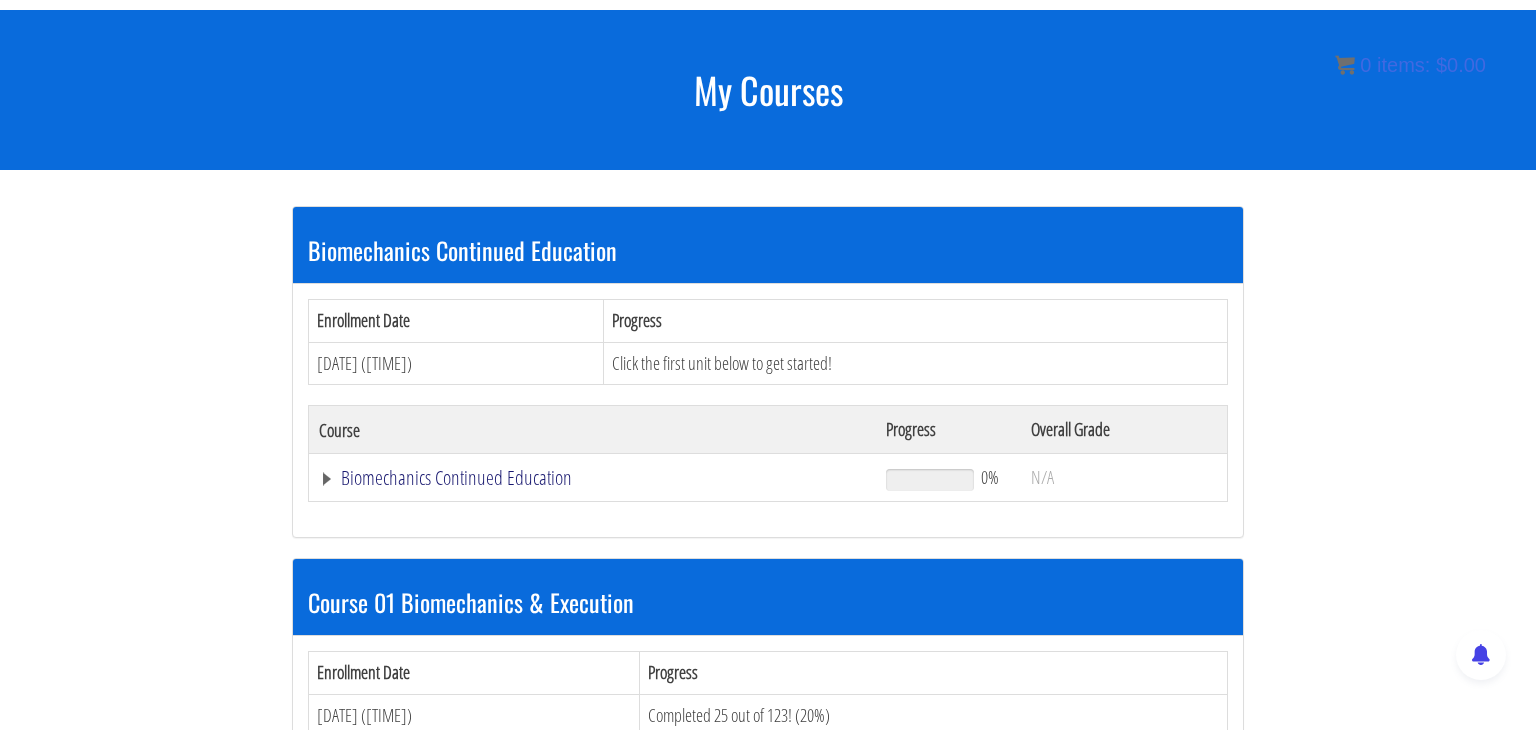 click on "Biomechanics Continued Education" at bounding box center [592, 478] 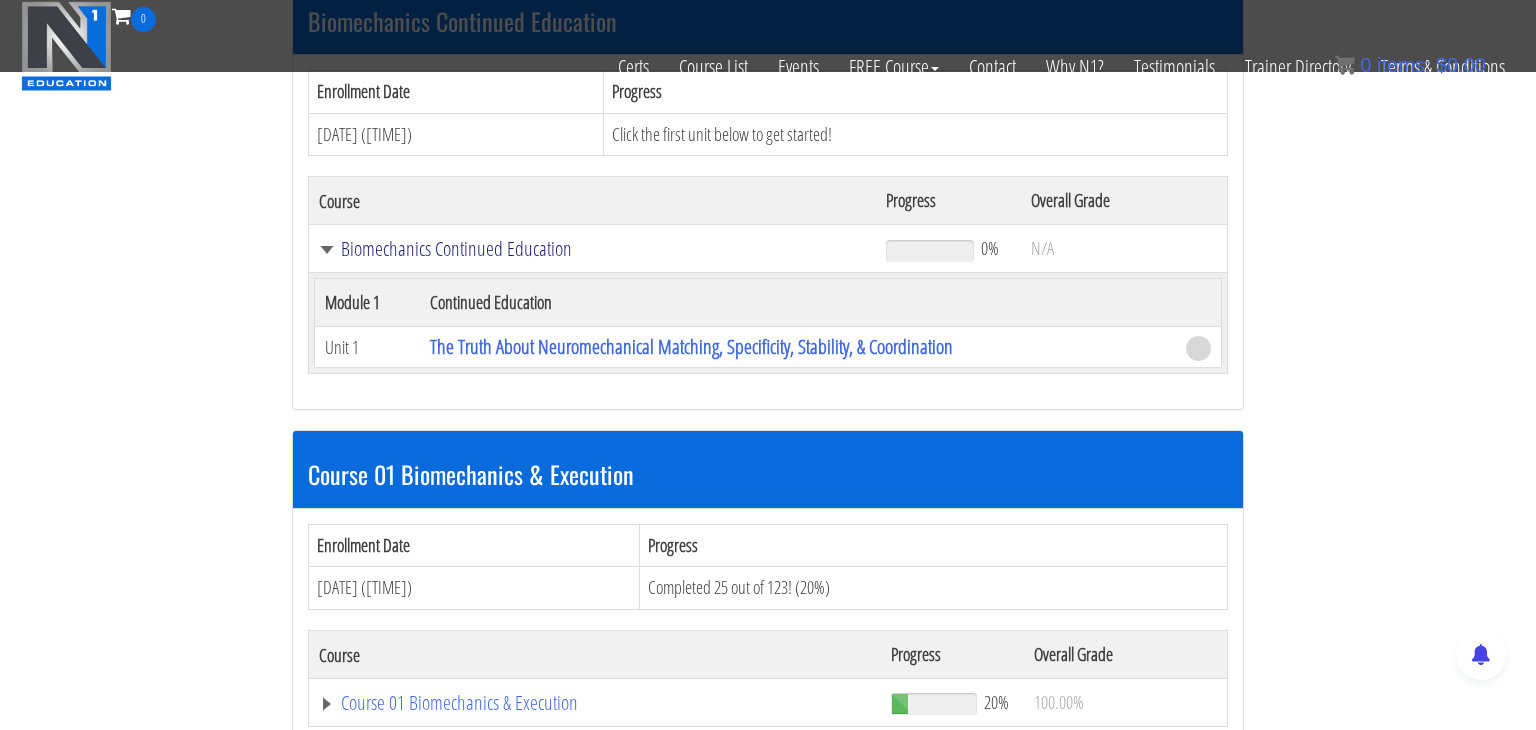 scroll, scrollTop: 380, scrollLeft: 0, axis: vertical 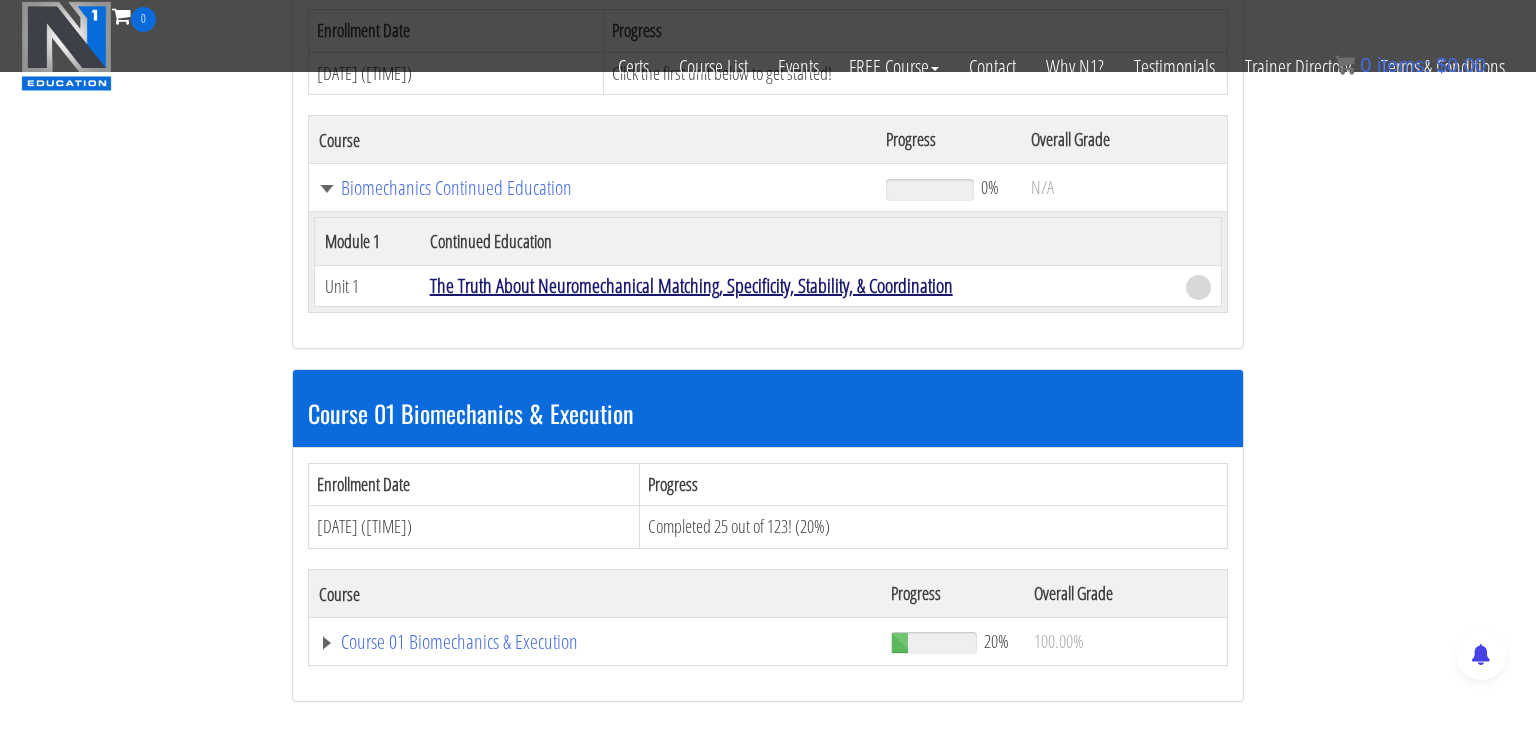 click on "The Truth About Neuromechanical Matching, Specificity, Stability, & Coordination" at bounding box center [691, 285] 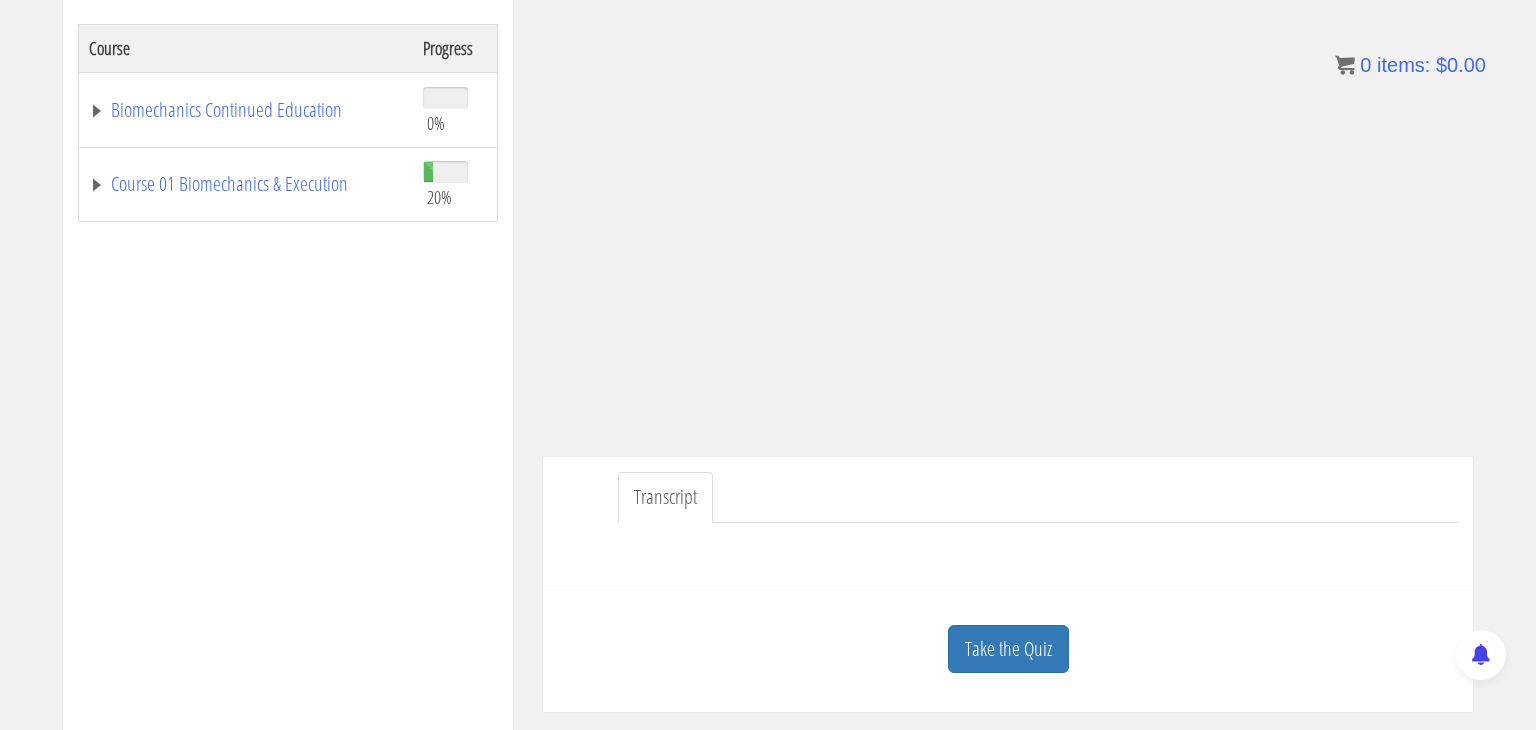 scroll, scrollTop: 0, scrollLeft: 0, axis: both 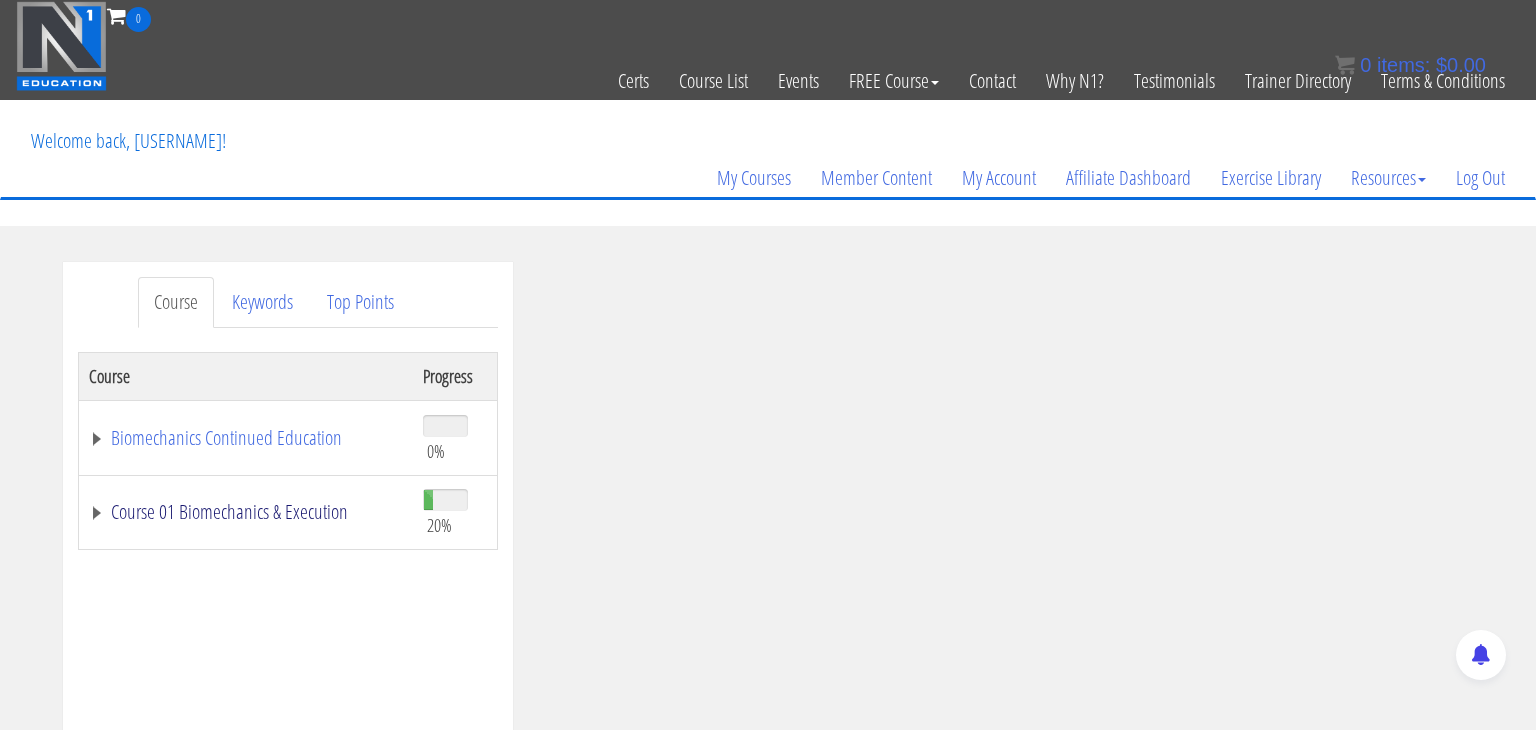 click on "Course 01 Biomechanics & Execution" at bounding box center [246, 512] 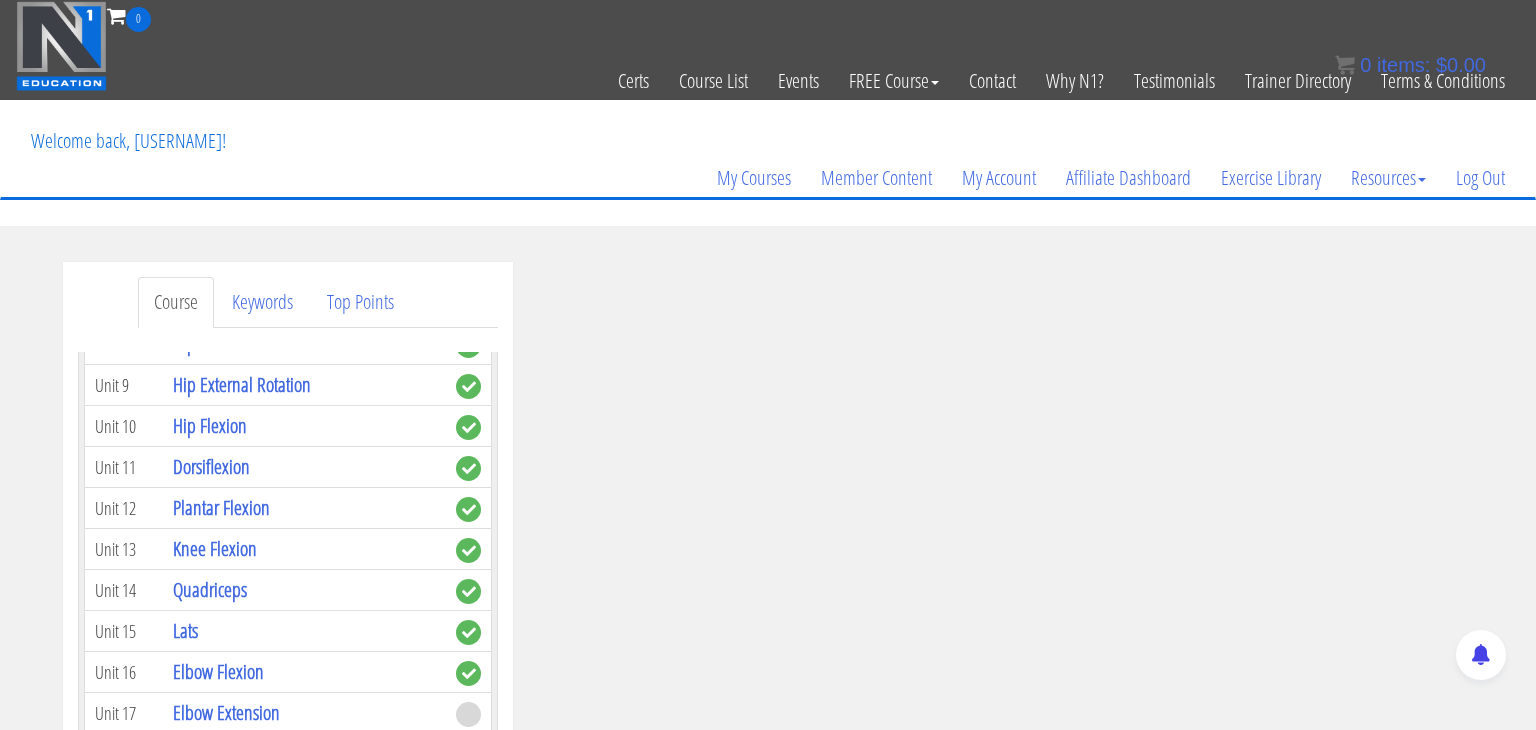 scroll, scrollTop: 1148, scrollLeft: 0, axis: vertical 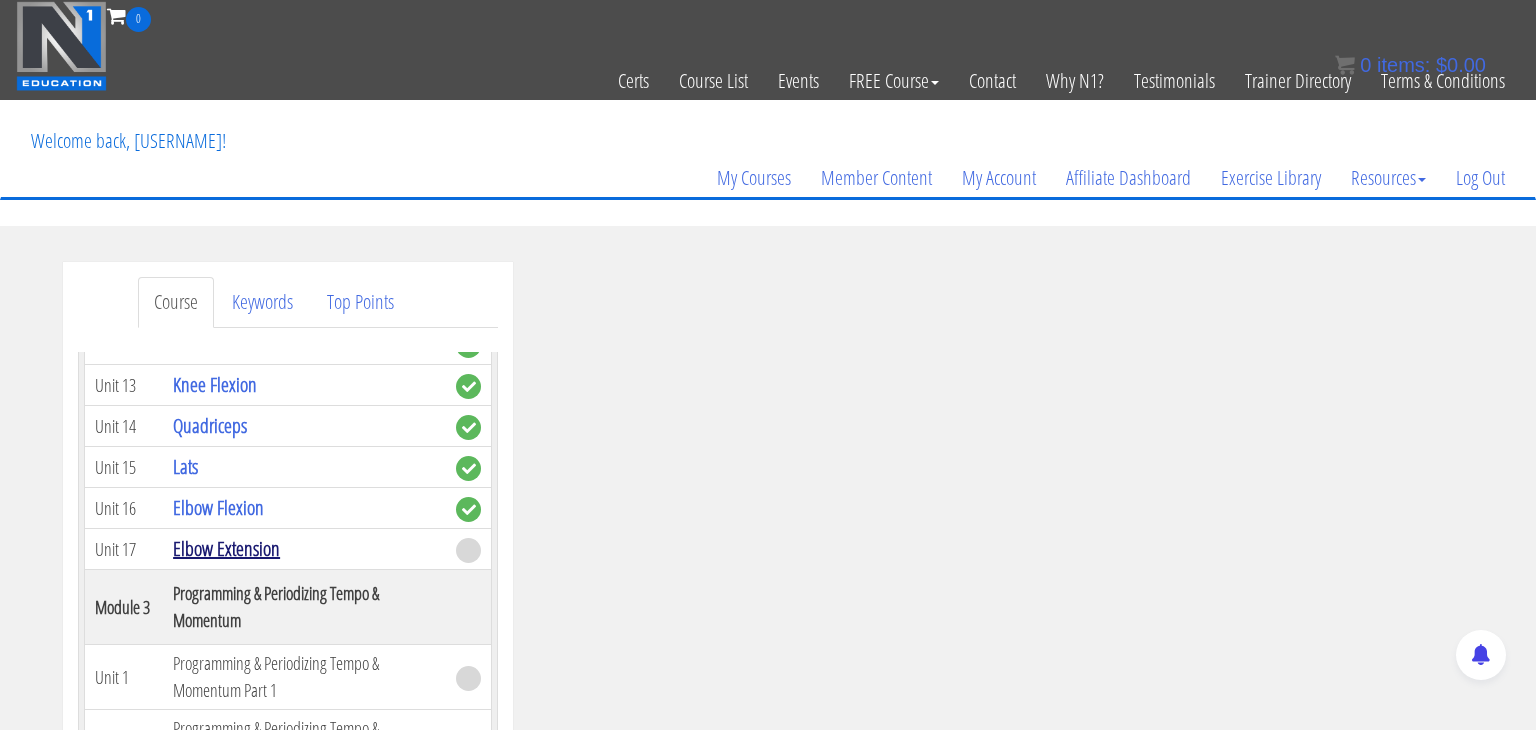 click on "Elbow Extension" at bounding box center (226, 548) 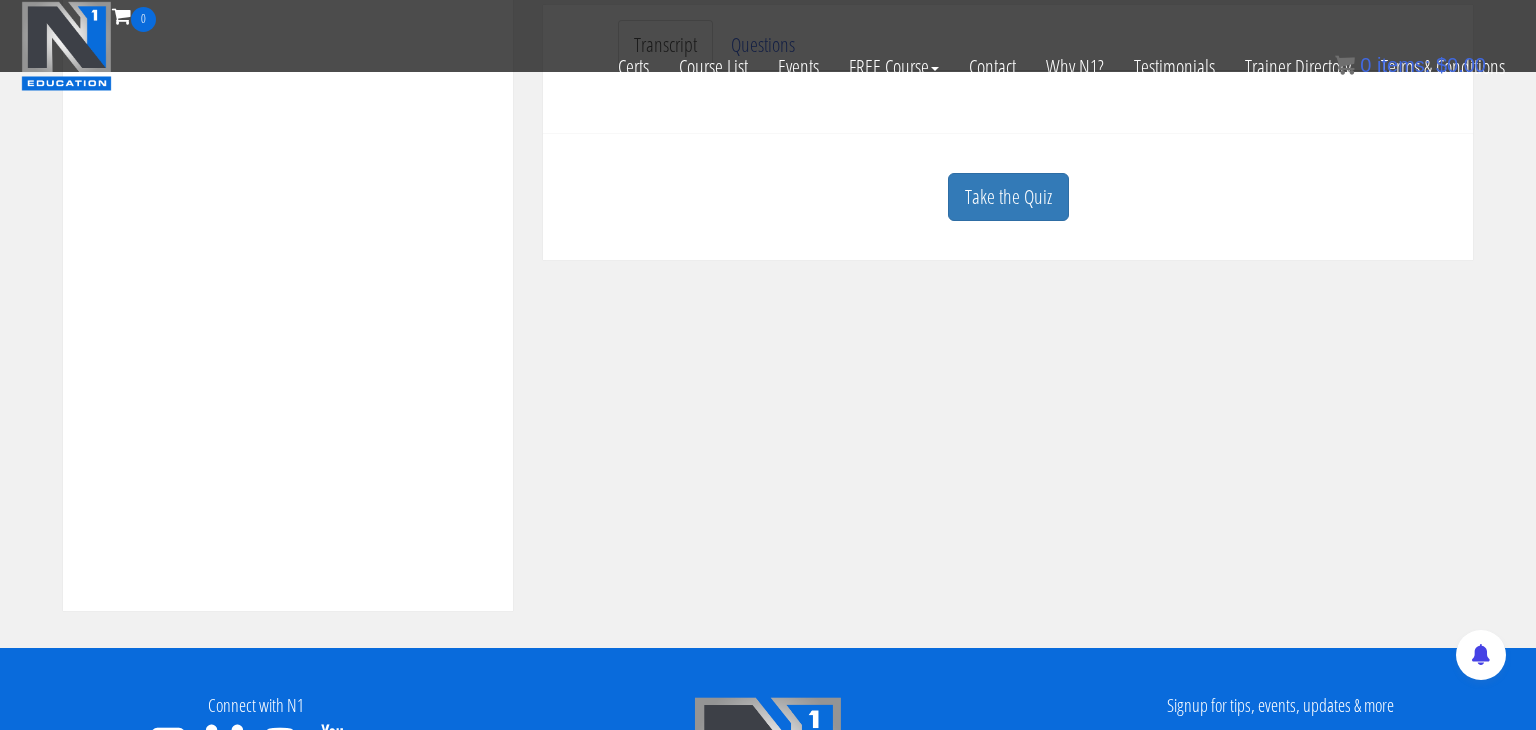 scroll, scrollTop: 492, scrollLeft: 0, axis: vertical 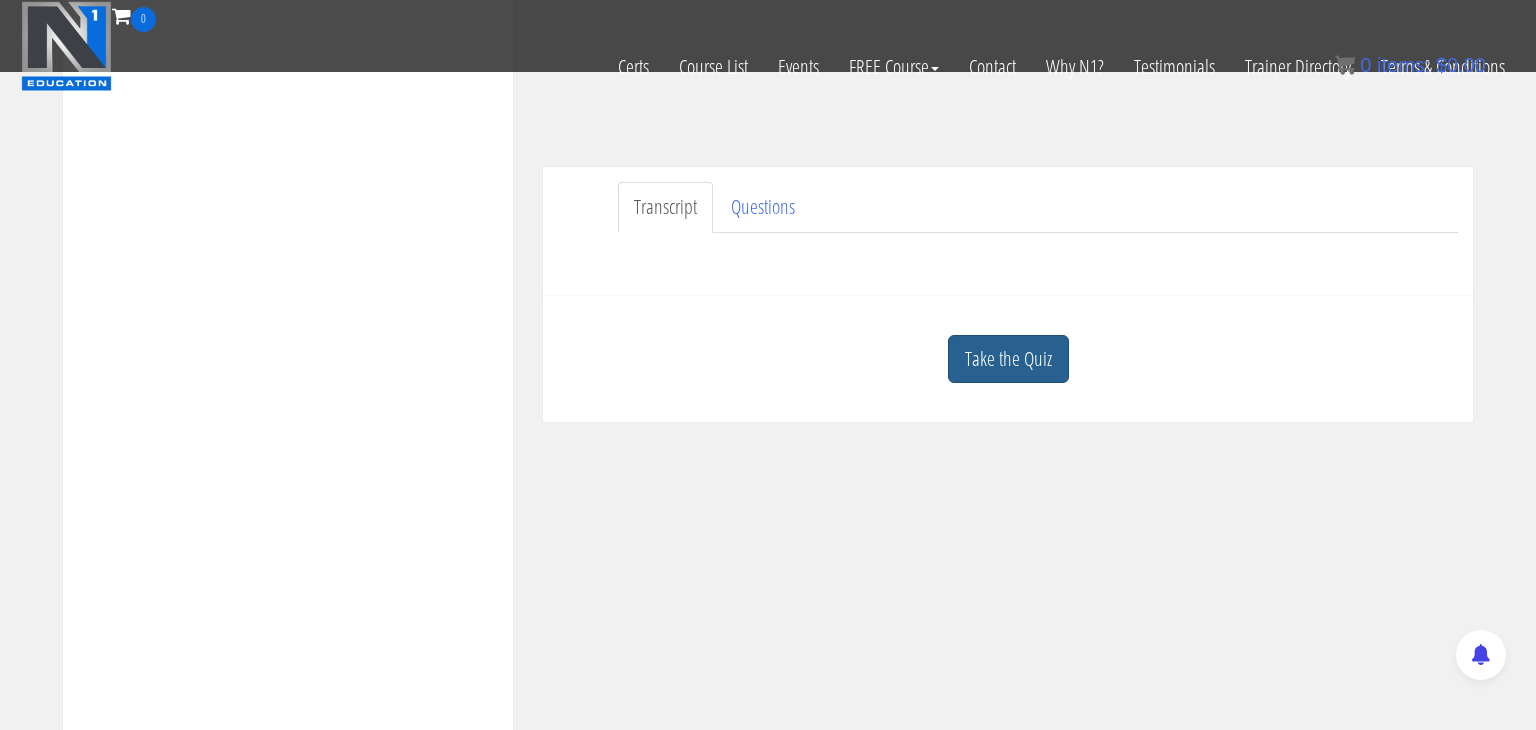 click on "Take the Quiz" at bounding box center [1008, 359] 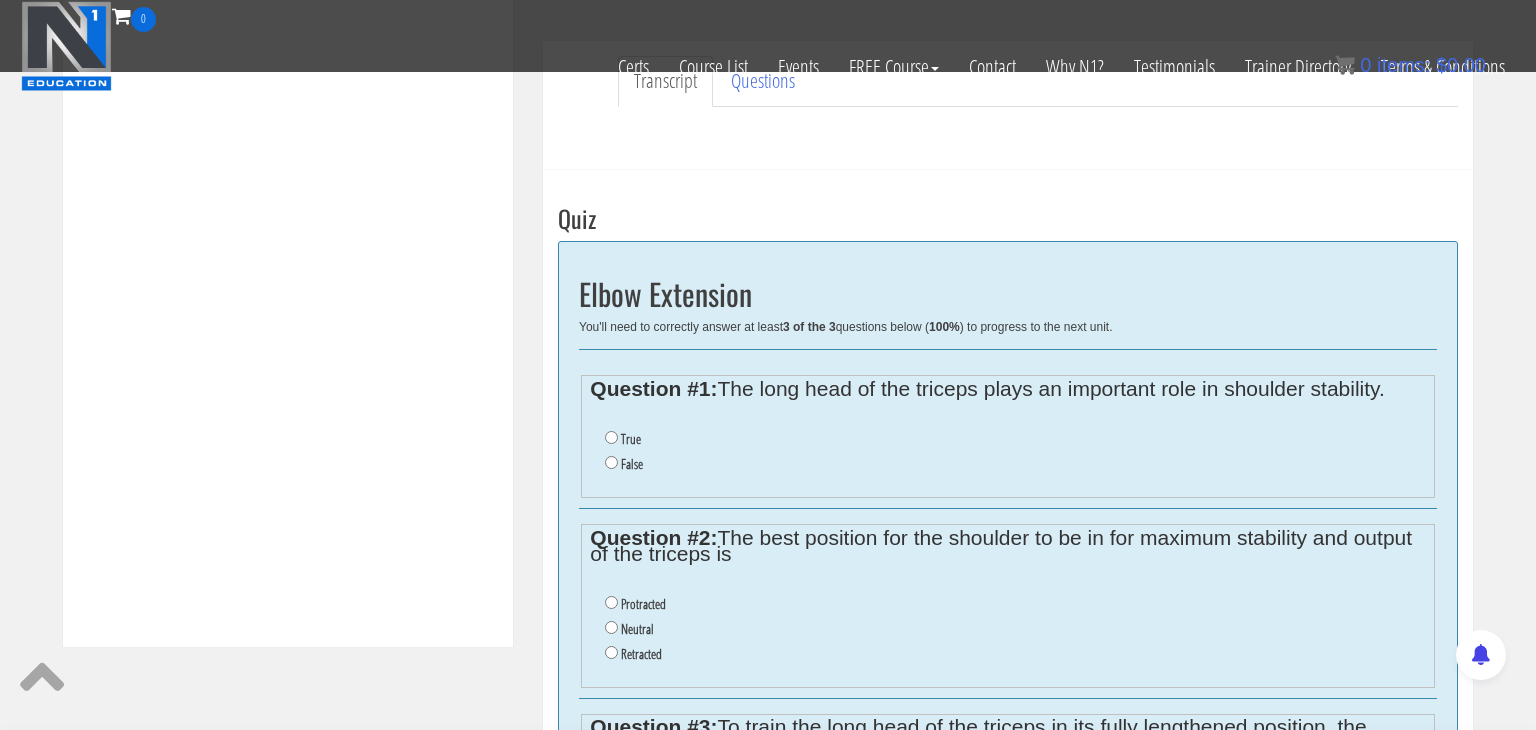 scroll, scrollTop: 656, scrollLeft: 0, axis: vertical 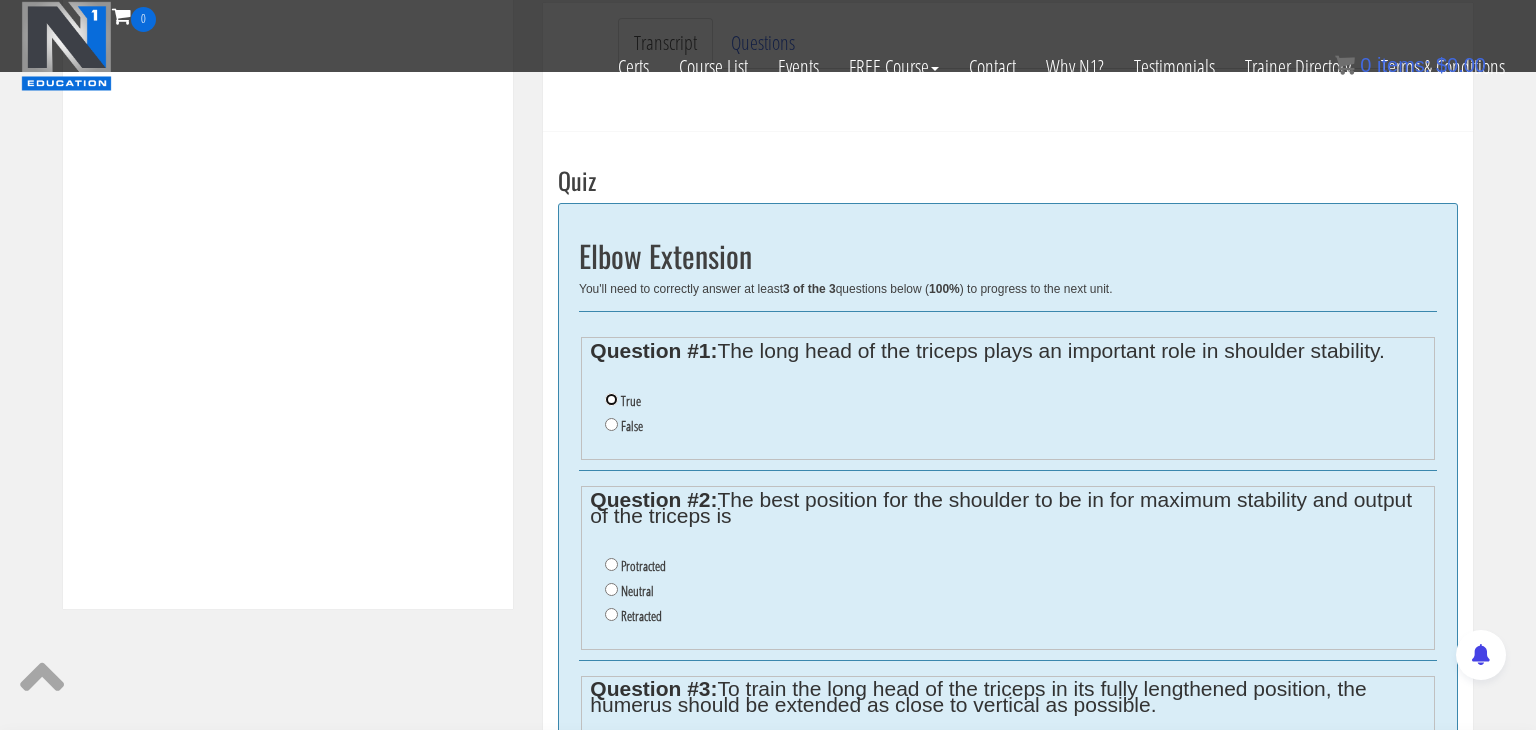 click on "True" at bounding box center (611, 399) 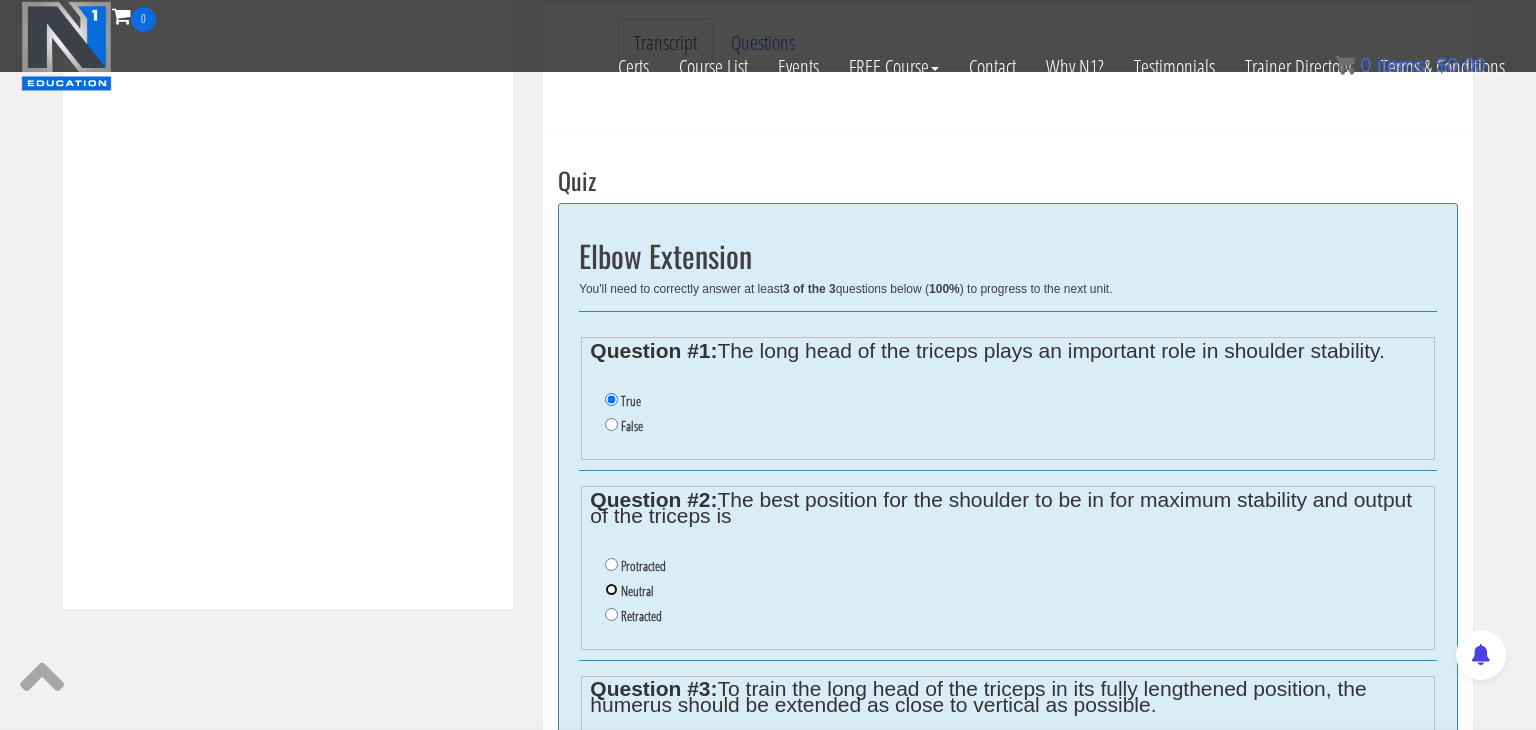 click on "Neutral" at bounding box center [611, 589] 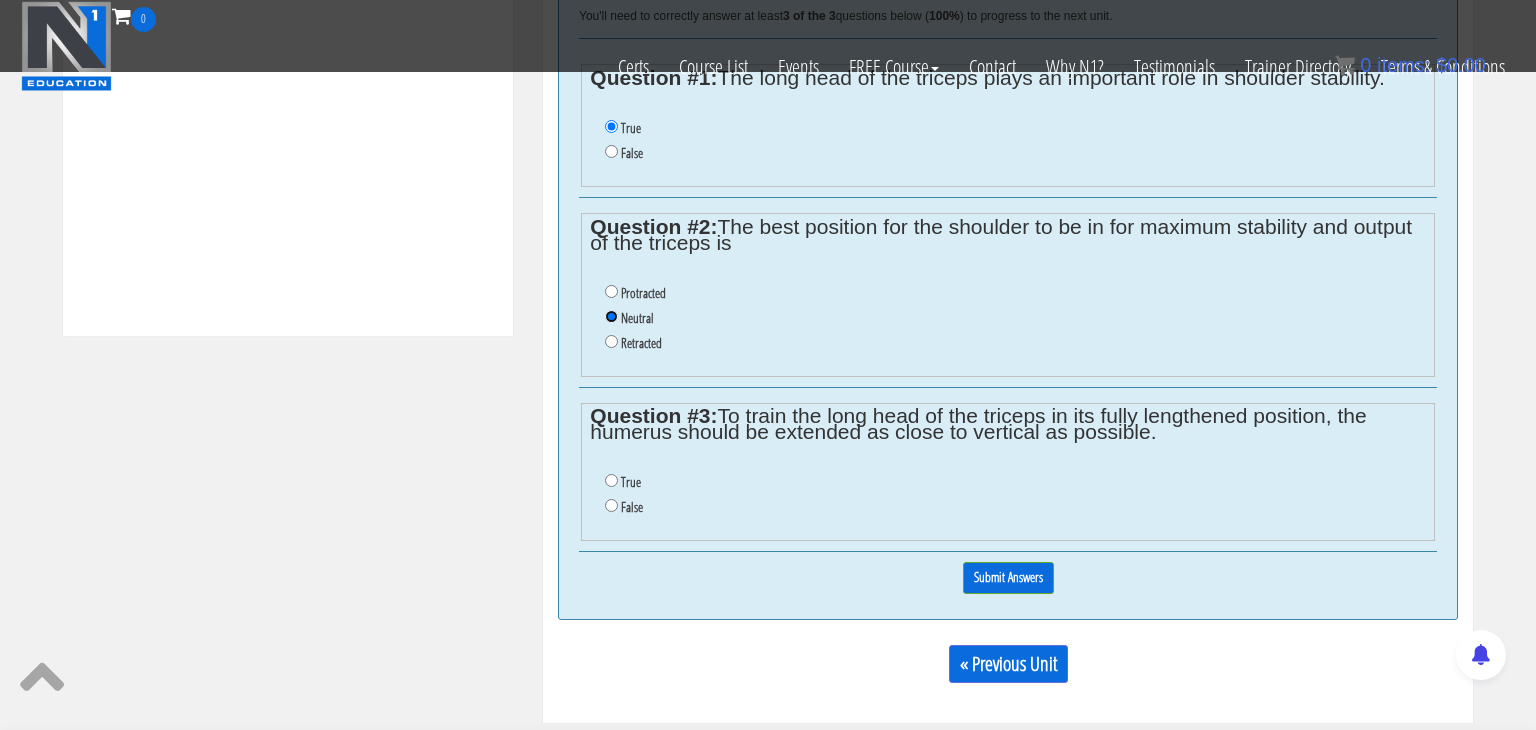 scroll, scrollTop: 984, scrollLeft: 0, axis: vertical 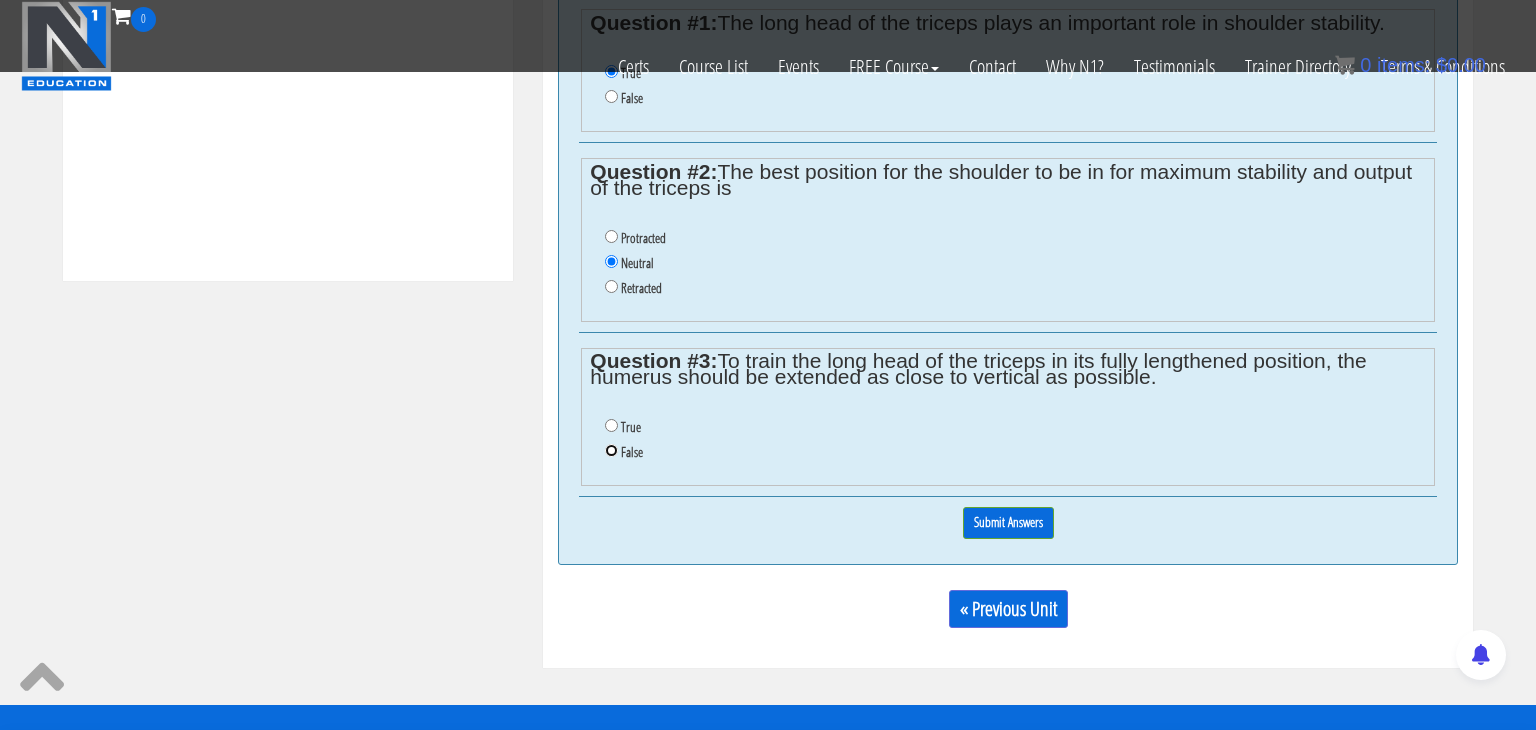 click on "False" at bounding box center (611, 450) 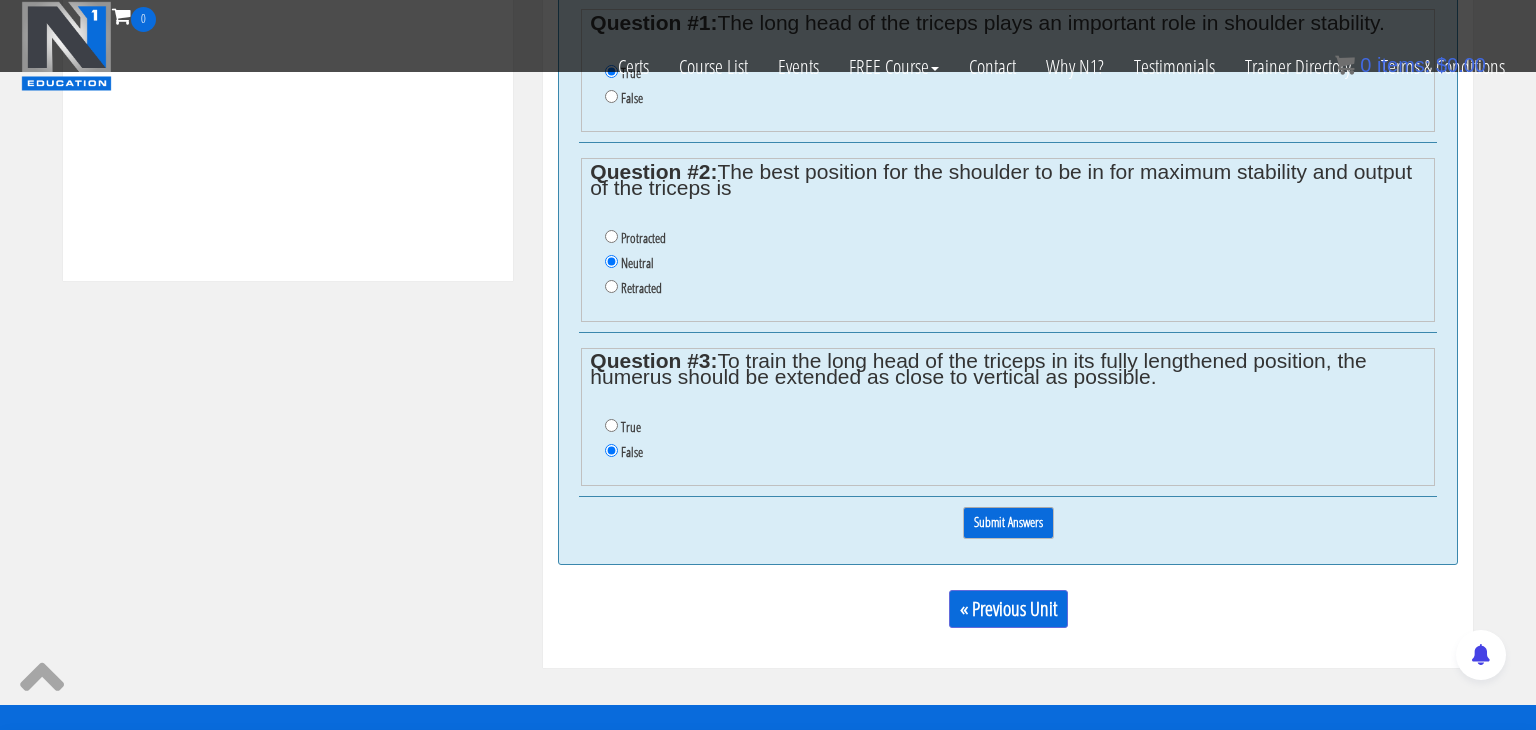 click on "Submit Answers" at bounding box center (1008, 522) 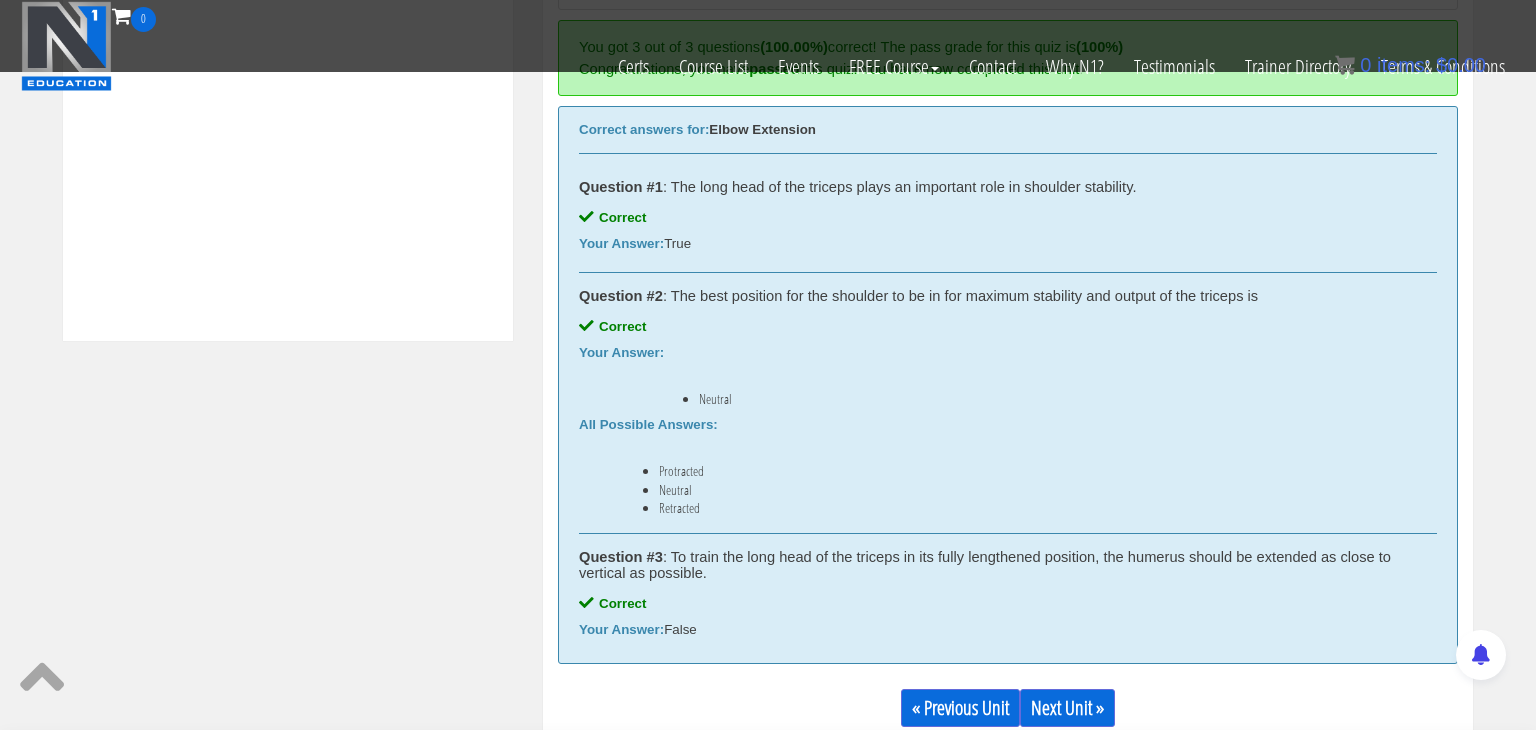 scroll, scrollTop: 1250, scrollLeft: 0, axis: vertical 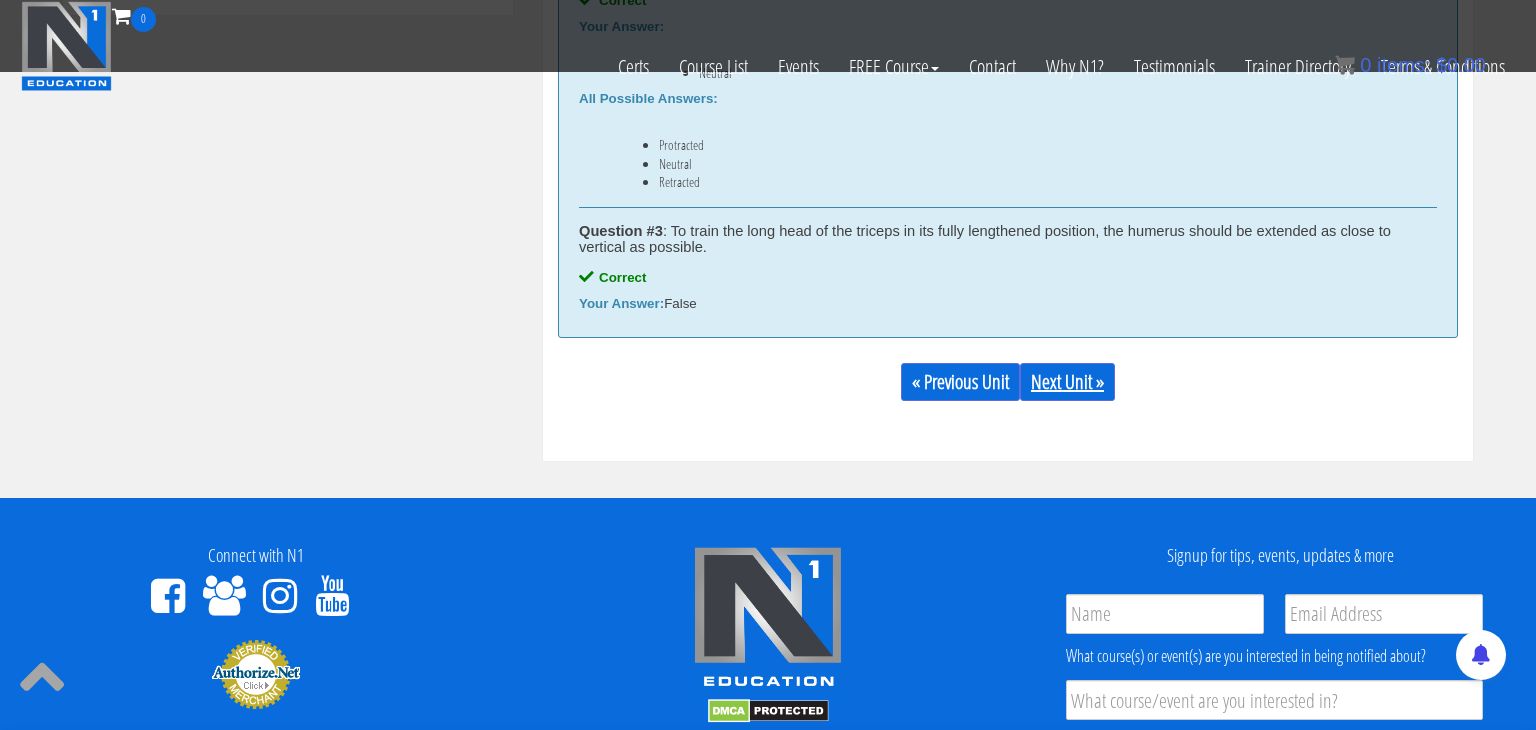 click on "Next Unit »" at bounding box center (1067, 382) 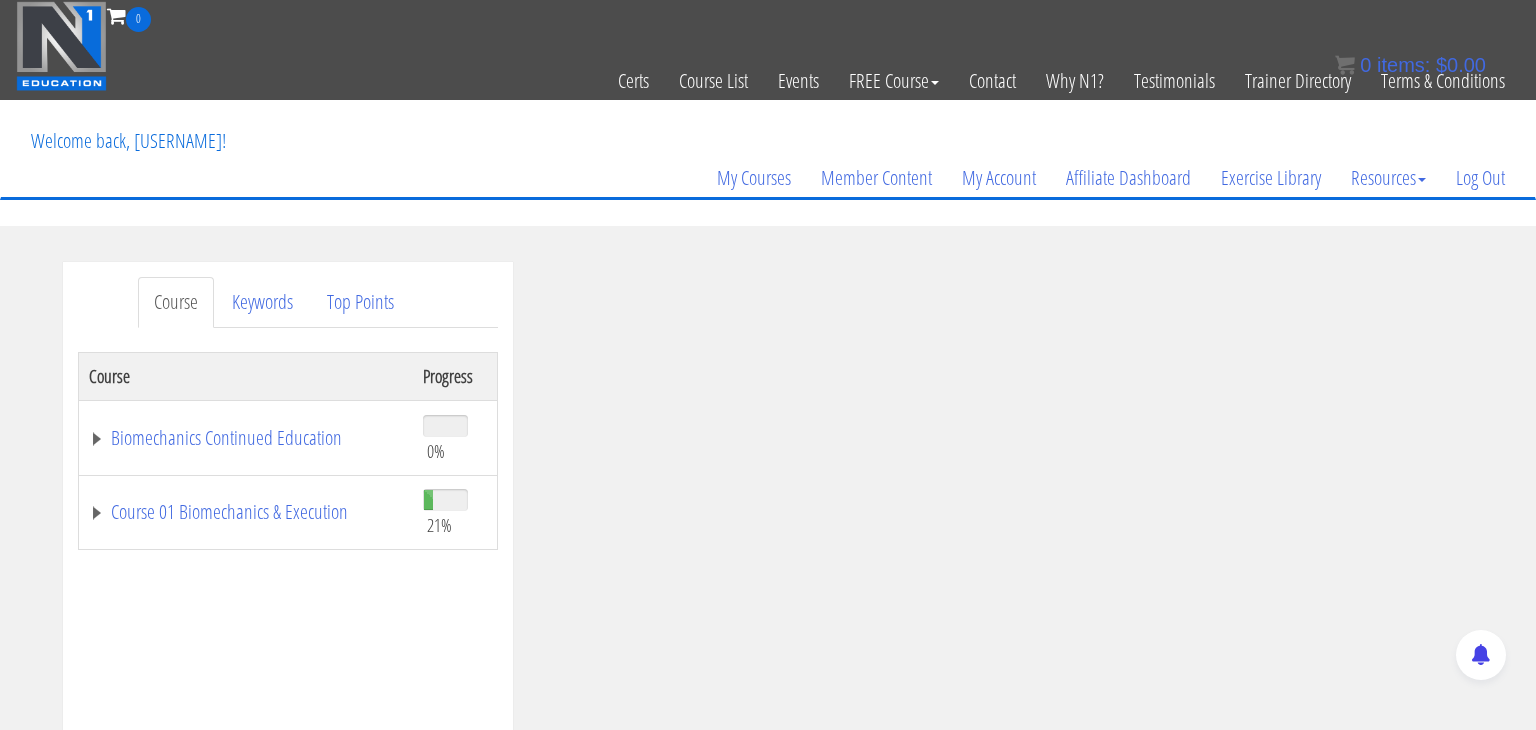 scroll, scrollTop: 164, scrollLeft: 0, axis: vertical 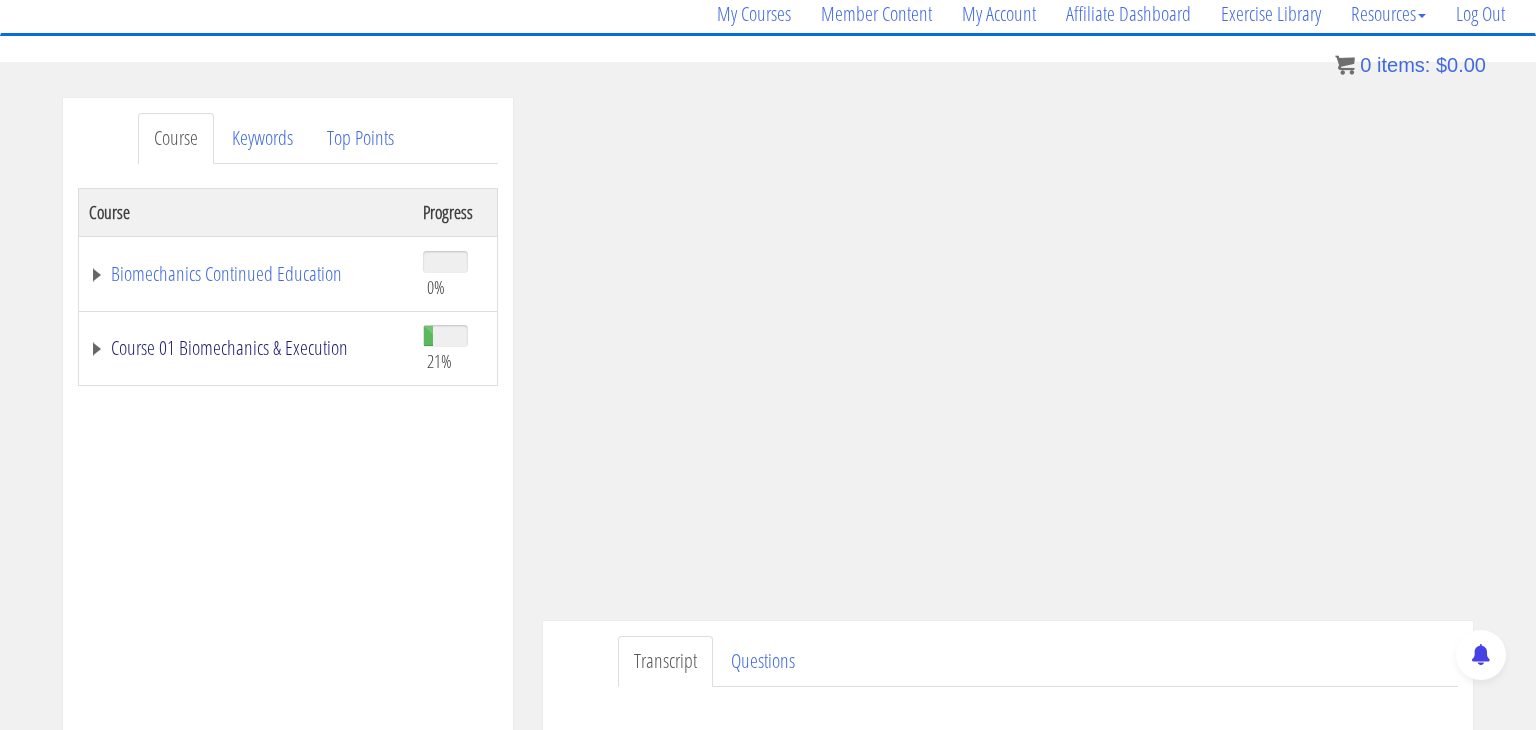 click on "Course 01 Biomechanics & Execution" at bounding box center (246, 348) 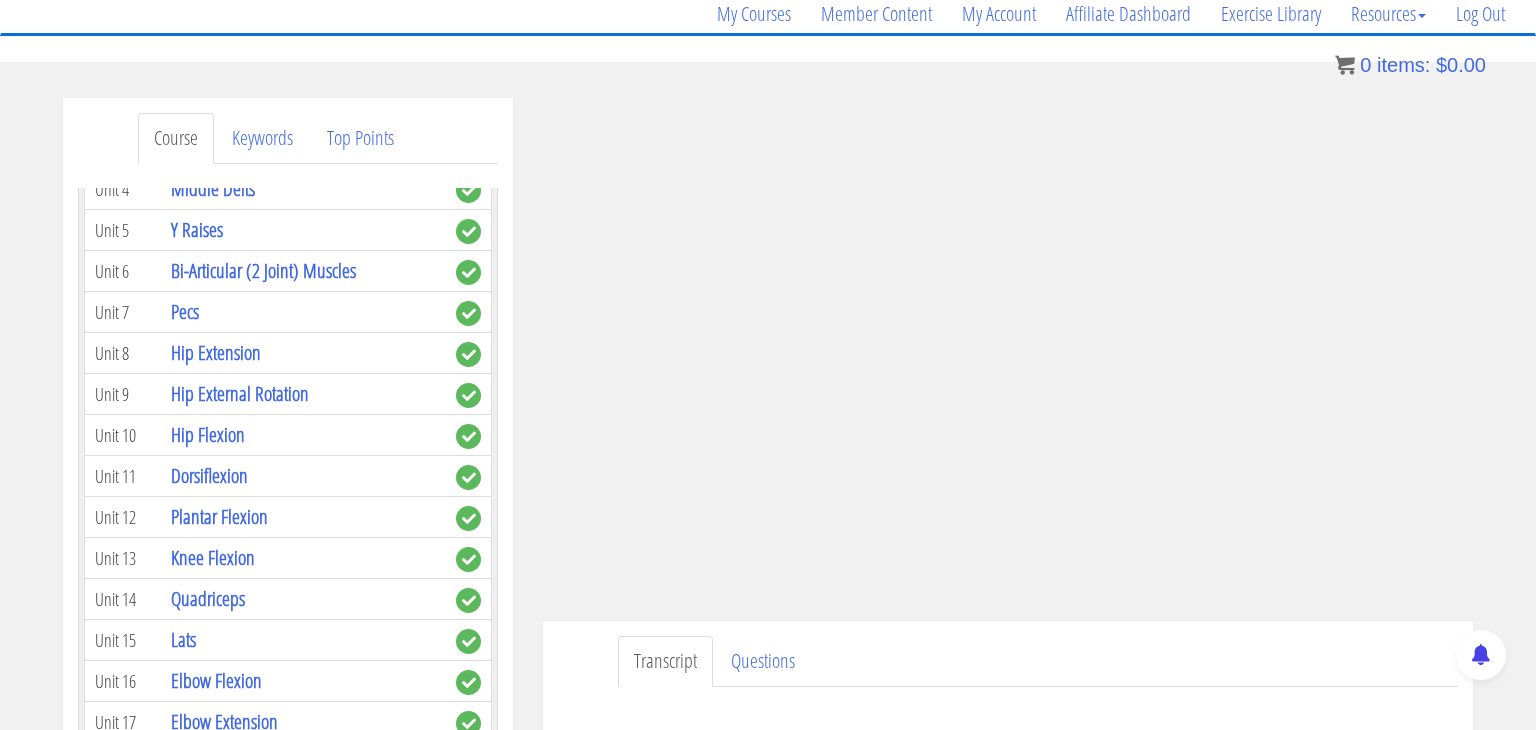scroll, scrollTop: 820, scrollLeft: 0, axis: vertical 